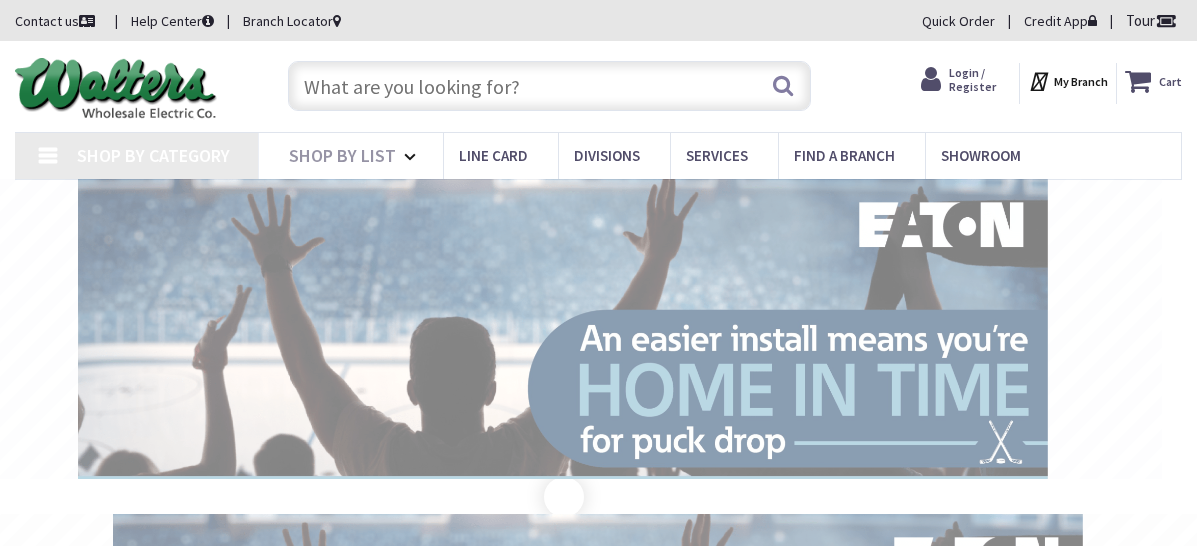 scroll, scrollTop: 0, scrollLeft: 0, axis: both 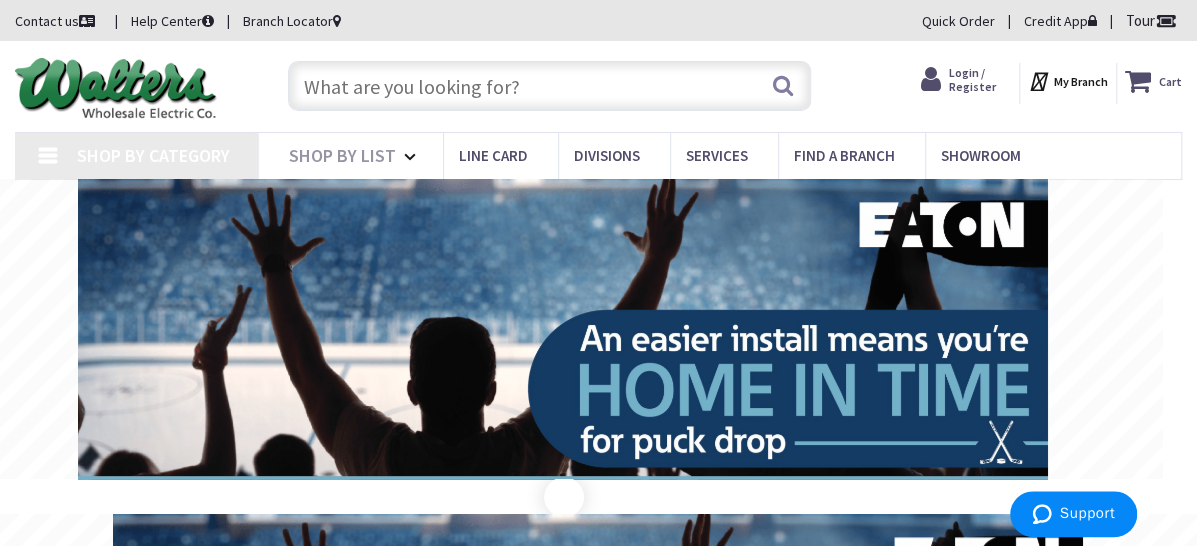 click on "Login / Register" at bounding box center (972, 79) 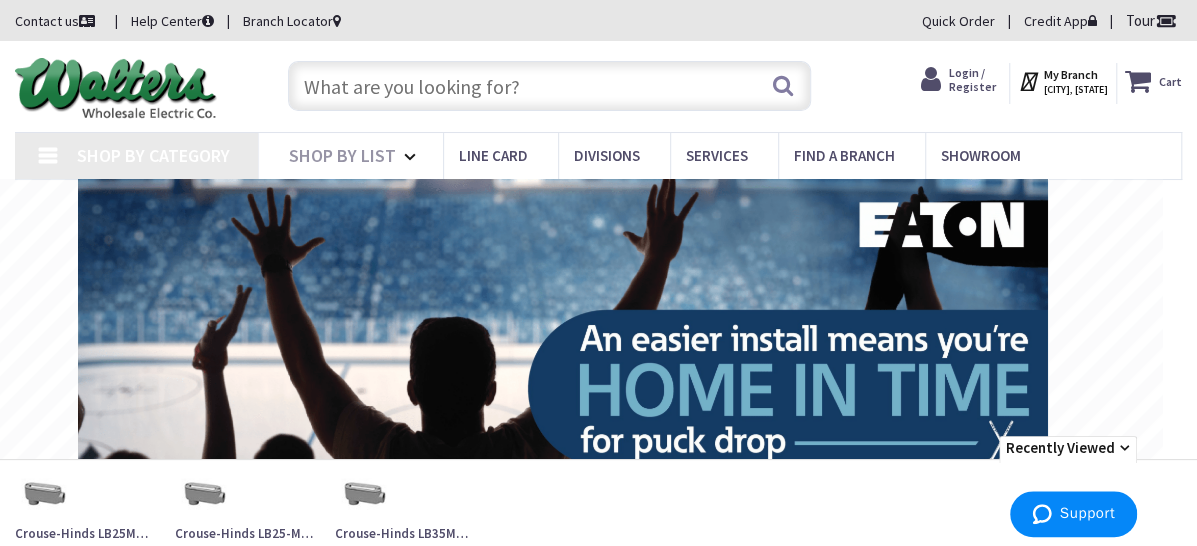 scroll, scrollTop: 0, scrollLeft: 0, axis: both 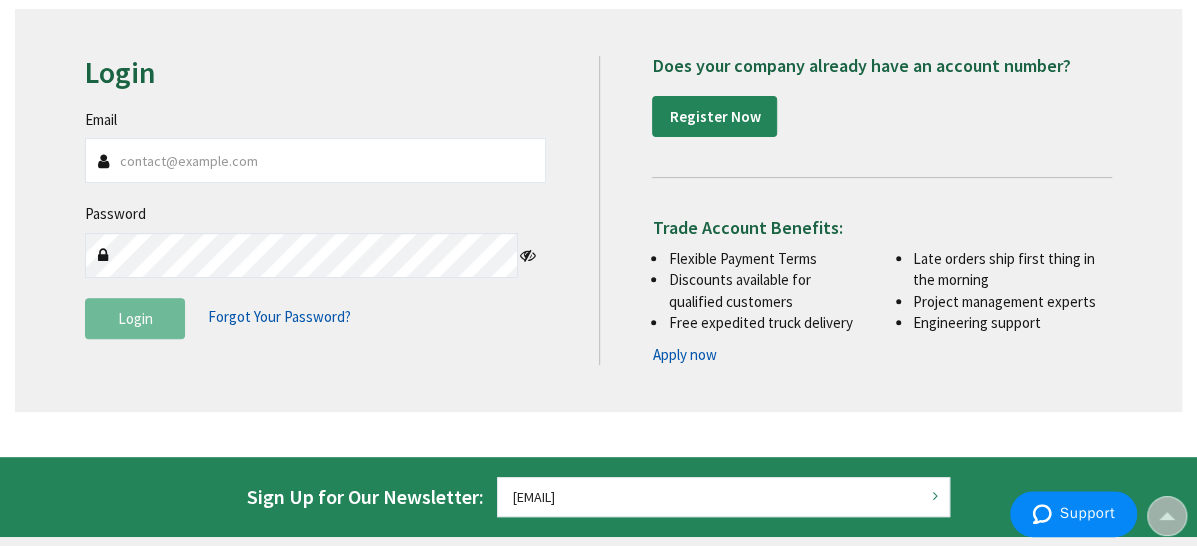 type on "bgoetz@current-electric.net" 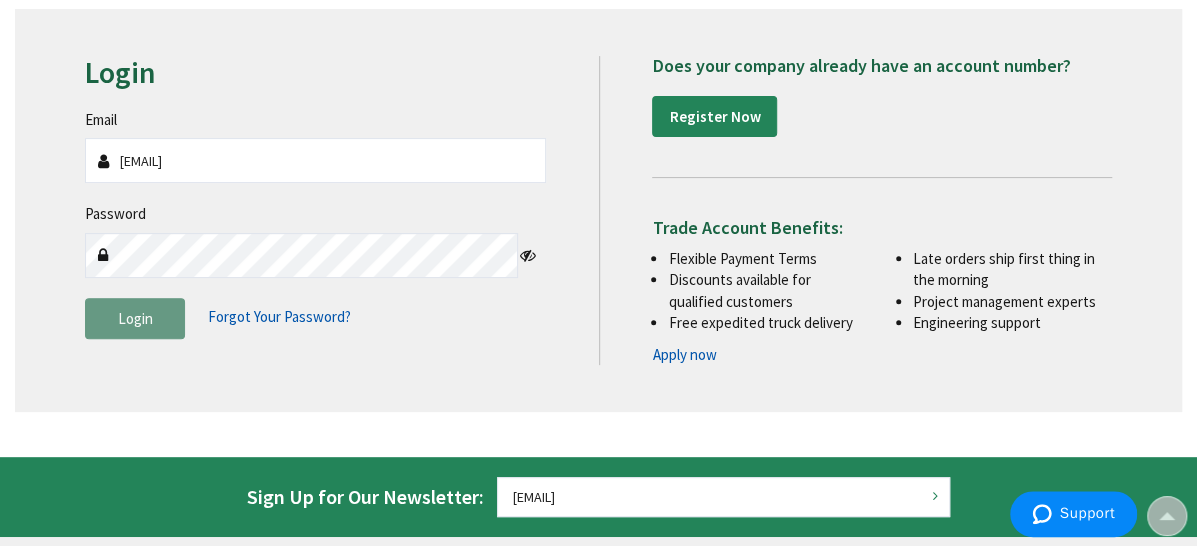 click on "Login" at bounding box center [135, 318] 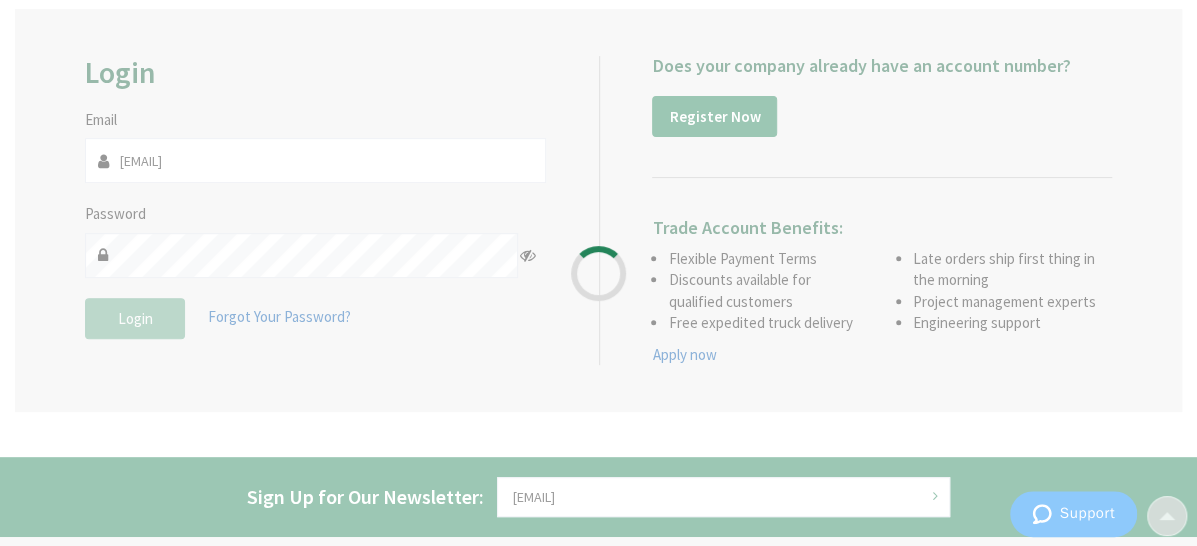 type on "[CITY], [CITY], [STATE] [POSTAL_CODE], [COUNTRY]" 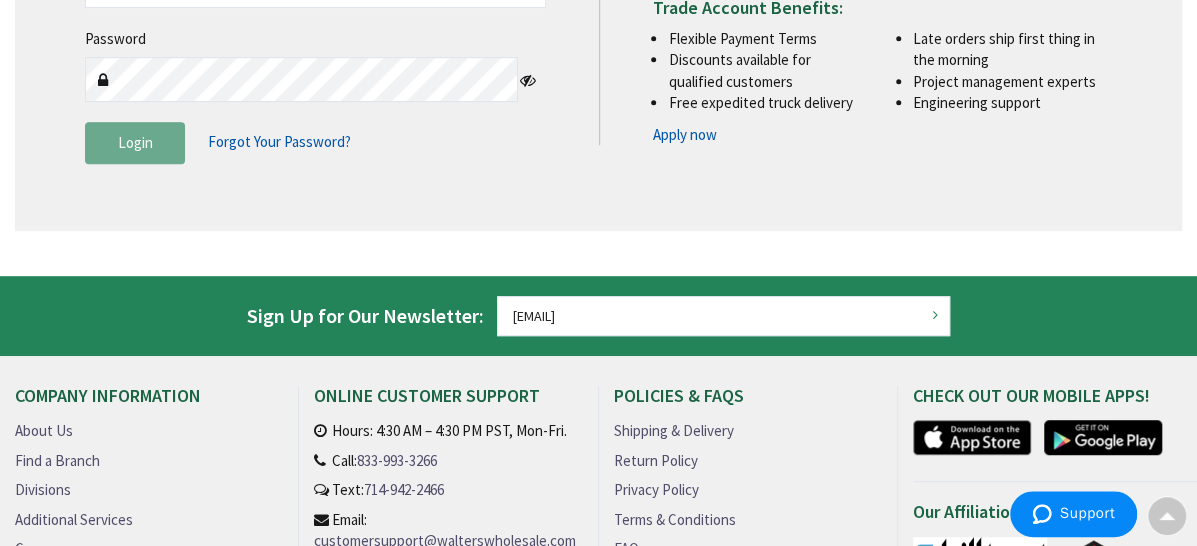 scroll, scrollTop: 0, scrollLeft: 0, axis: both 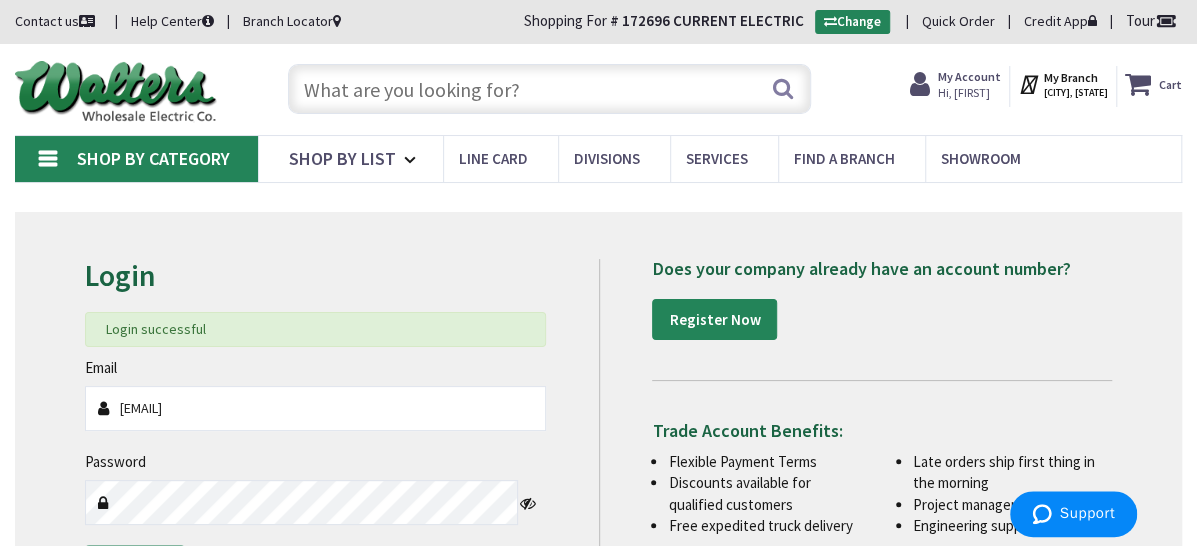 click at bounding box center (549, 89) 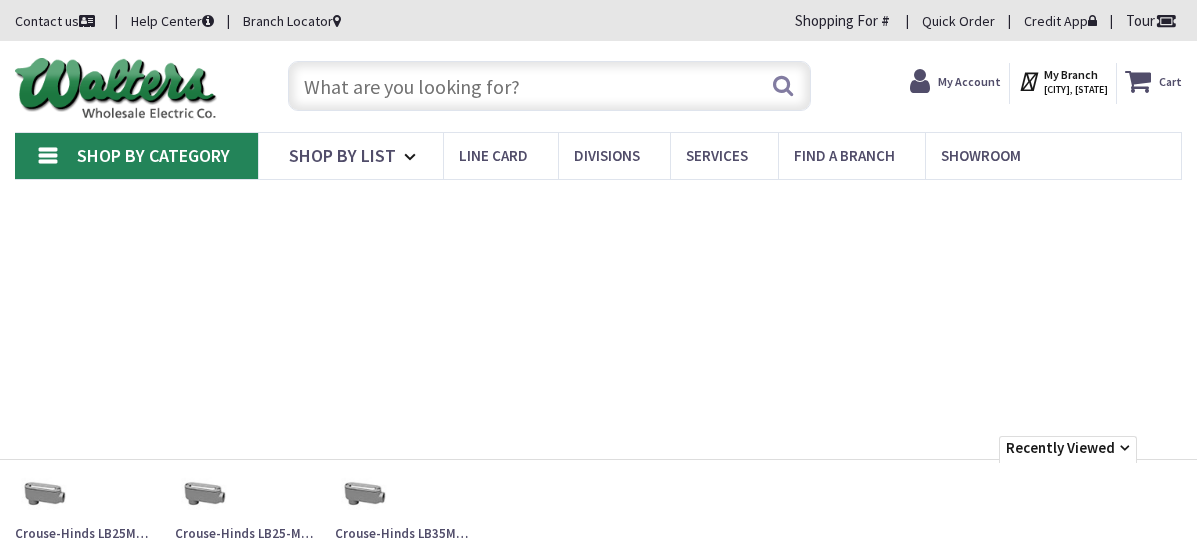 scroll, scrollTop: 0, scrollLeft: 0, axis: both 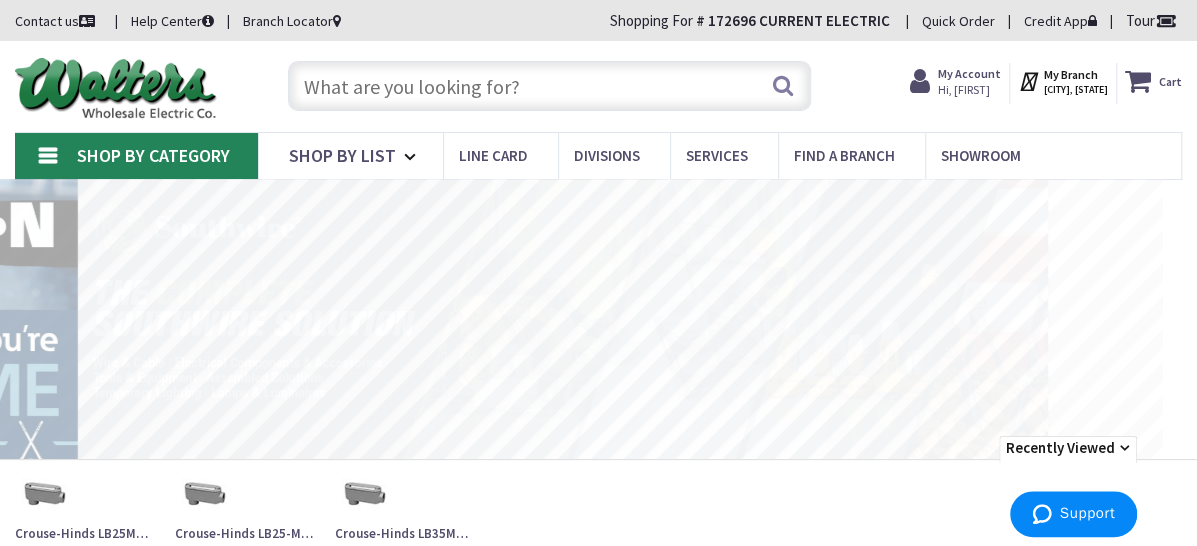 click at bounding box center [549, 86] 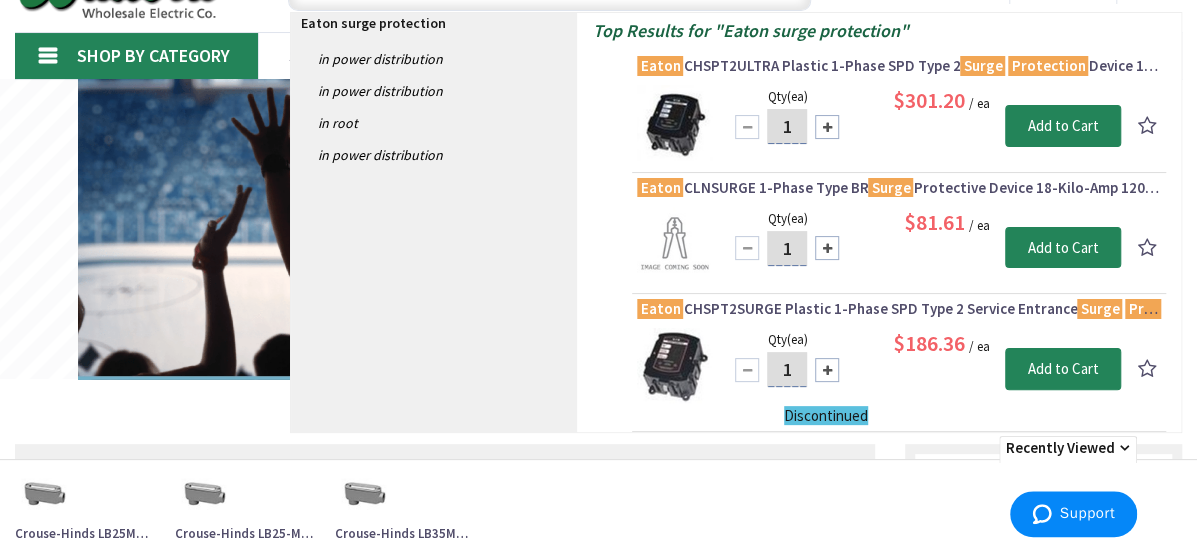 scroll, scrollTop: 0, scrollLeft: 0, axis: both 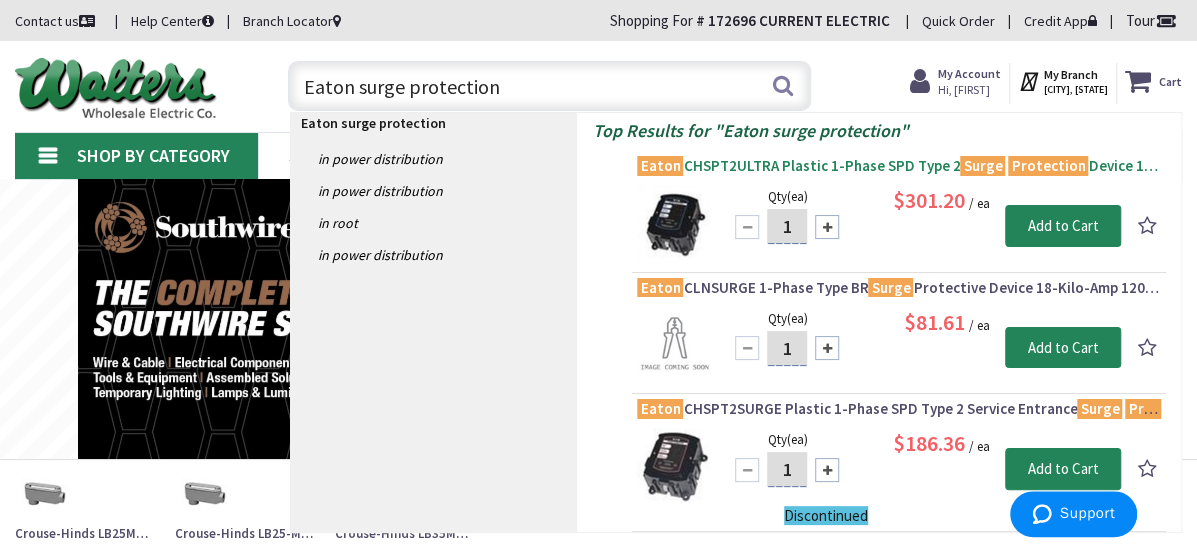 type on "Eaton surge protection" 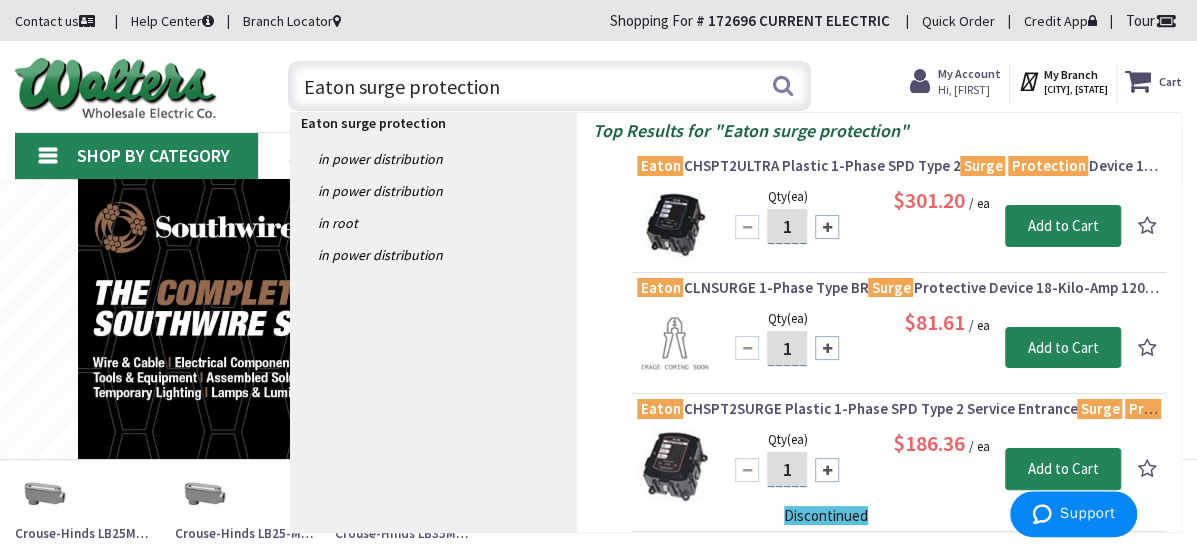 click on "Eaton  CHSPT2ULTRA Plastic 1-Phase SPD Type 2  Surge   Protection  Device 108-Kilo-Amp 120 - 240-Volt AC" at bounding box center [899, 166] 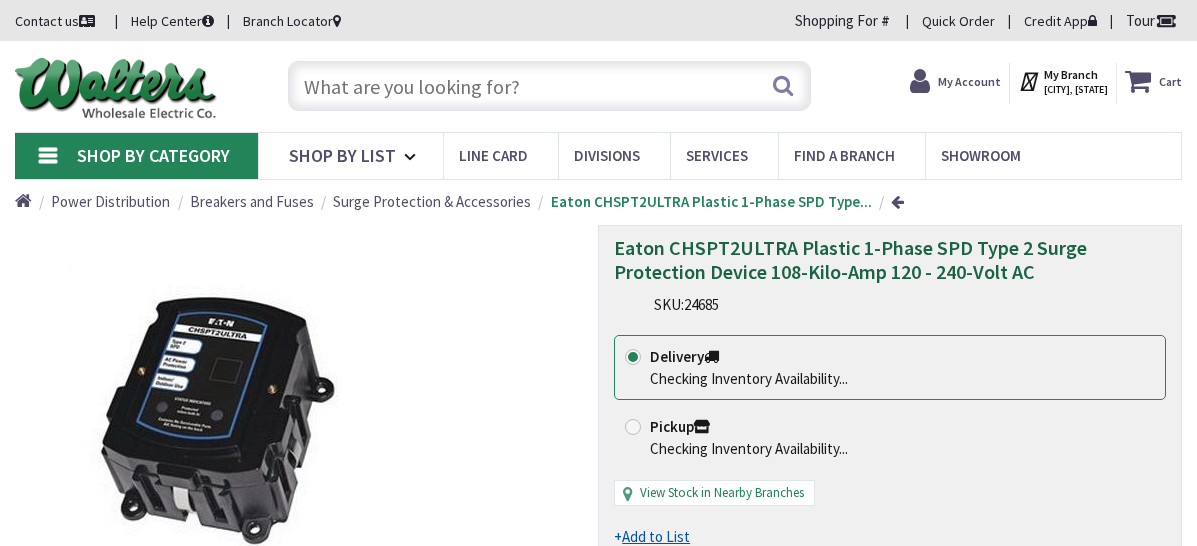 scroll, scrollTop: 0, scrollLeft: 0, axis: both 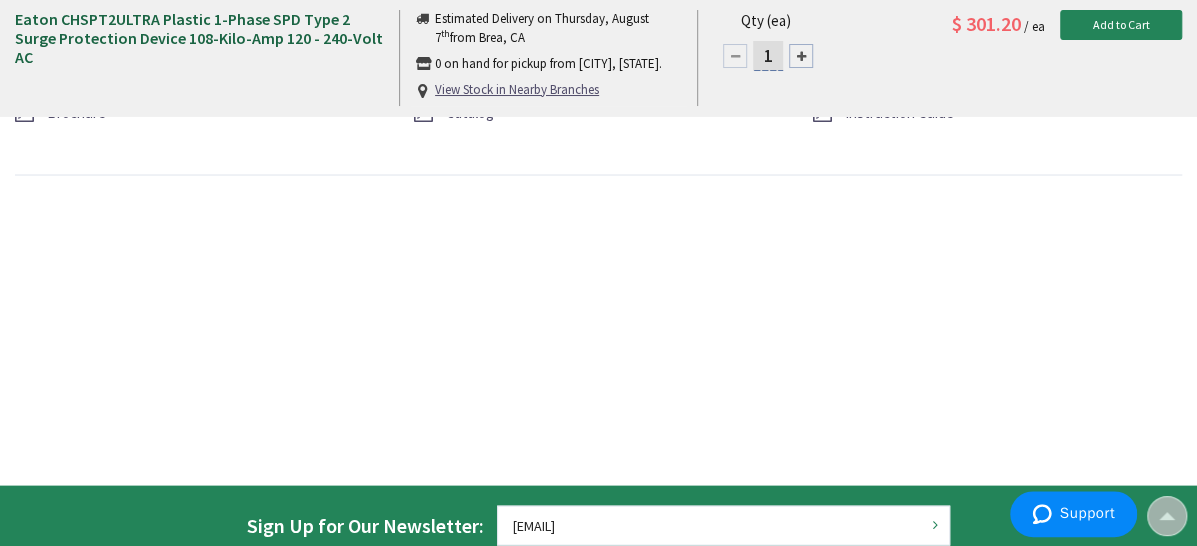 click on "Brochure" at bounding box center [76, 111] 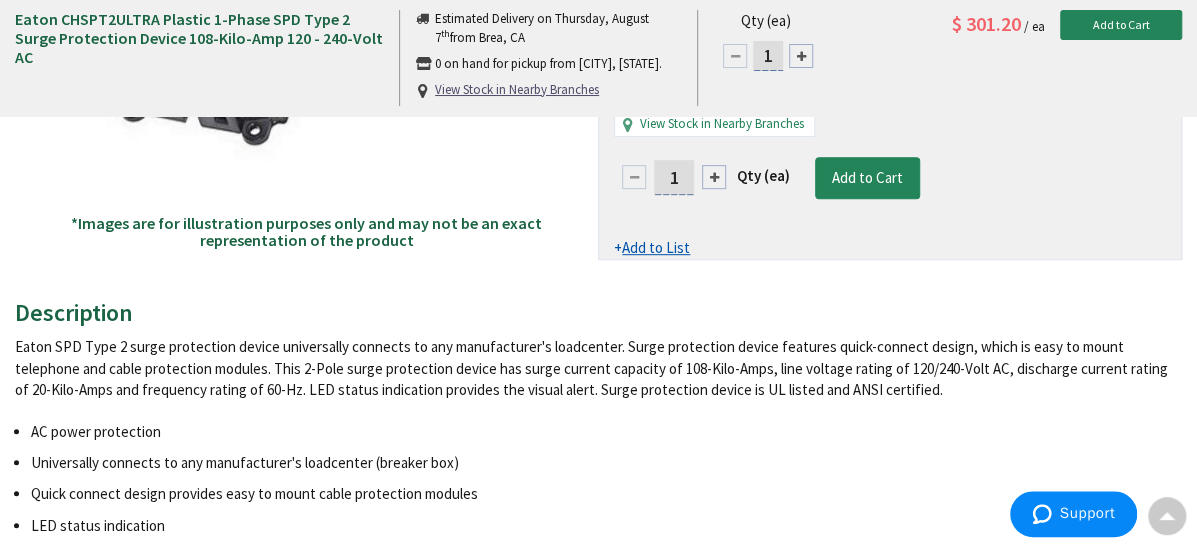 scroll, scrollTop: 0, scrollLeft: 0, axis: both 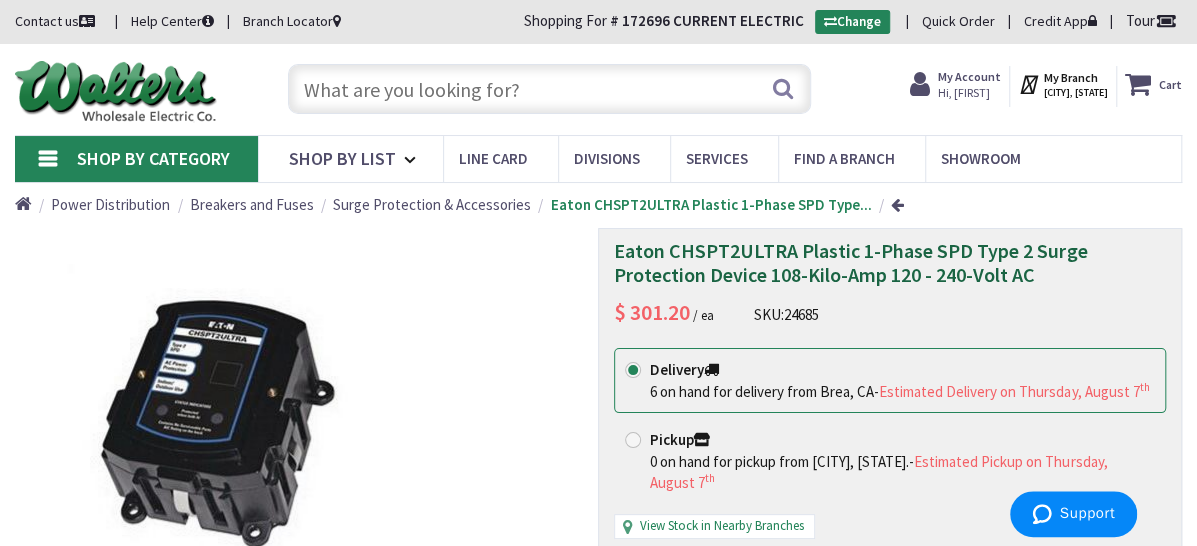 click at bounding box center (549, 89) 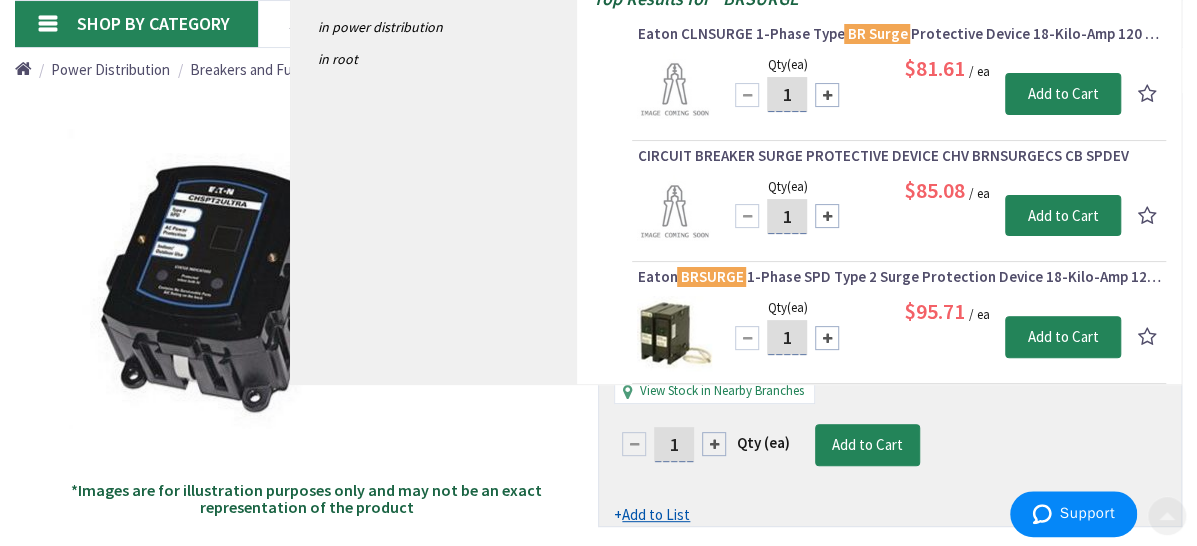 scroll, scrollTop: 200, scrollLeft: 0, axis: vertical 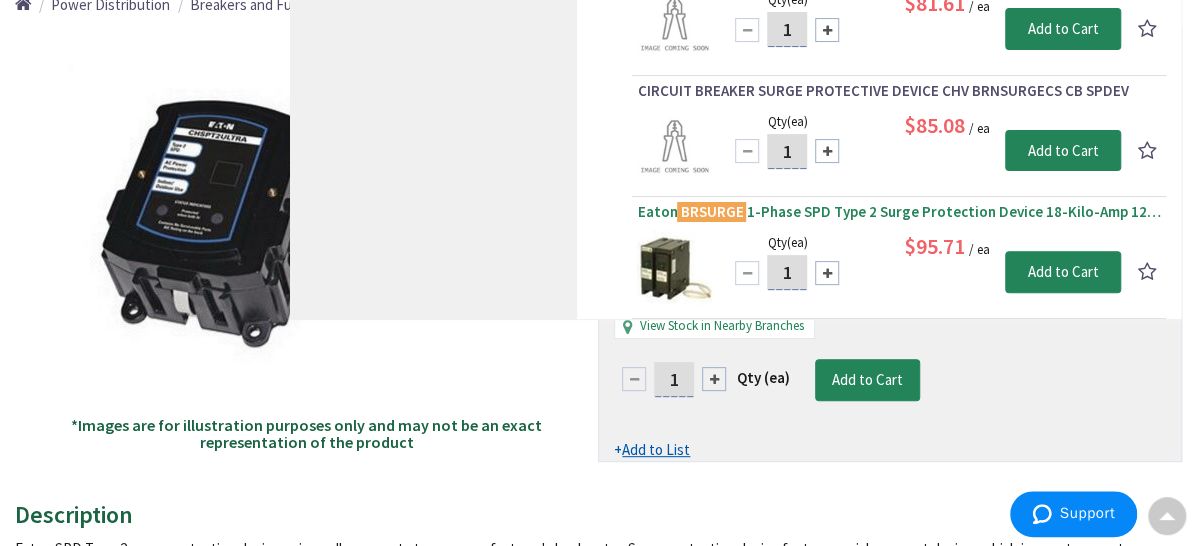 type on "BRSURGE" 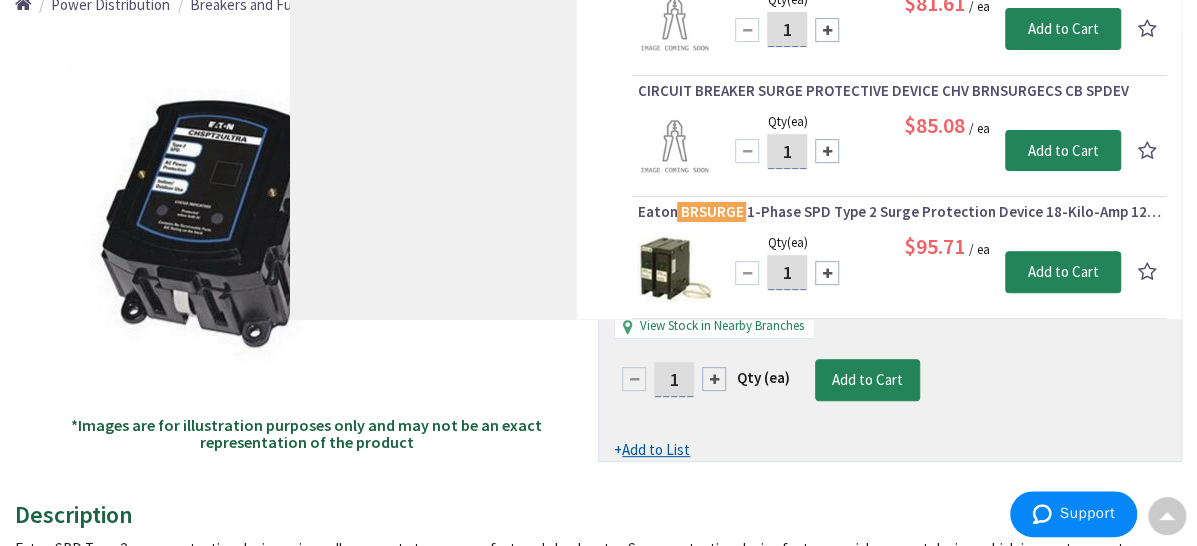 click on "Eaton  BRSURGE  1-Phase SPD Type 2 Surge Protection Device 18-Kilo-Amp 120 - 240-Volt AC" at bounding box center [899, 212] 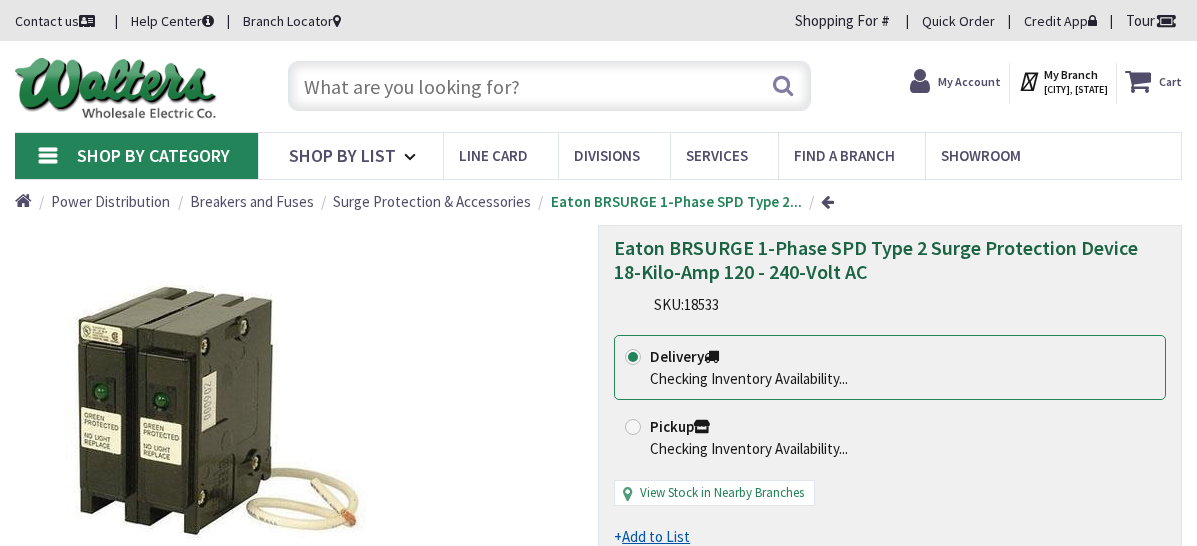 scroll, scrollTop: 0, scrollLeft: 0, axis: both 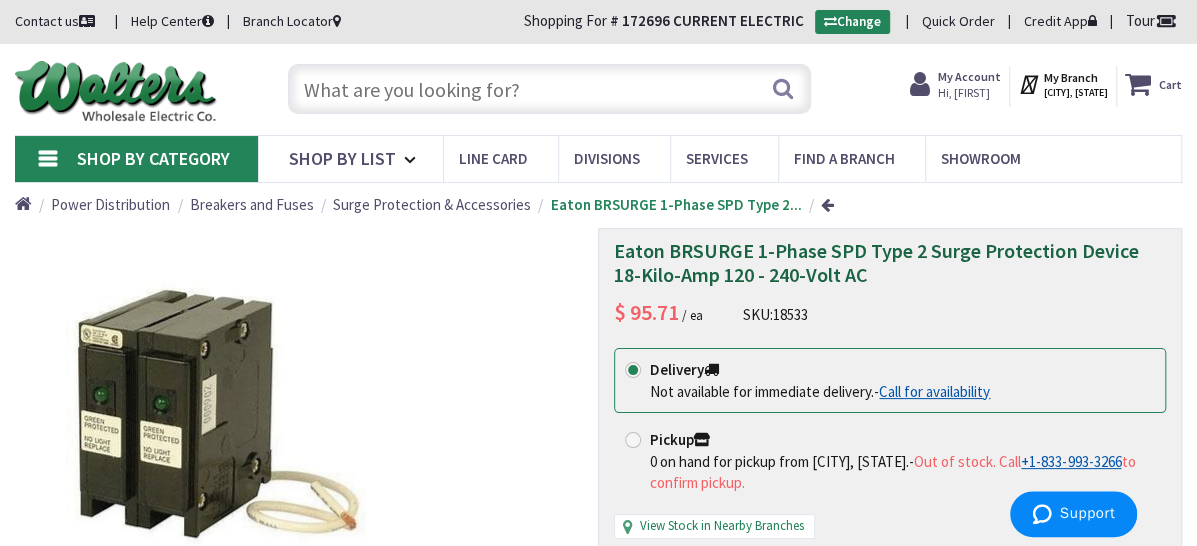 click at bounding box center [549, 89] 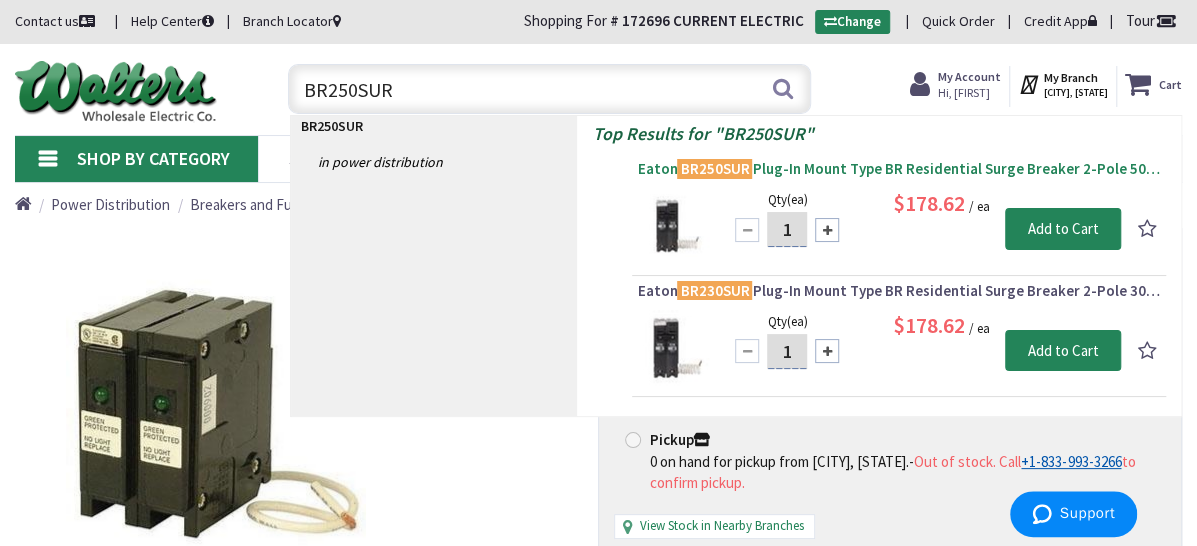 type on "BR250SUR" 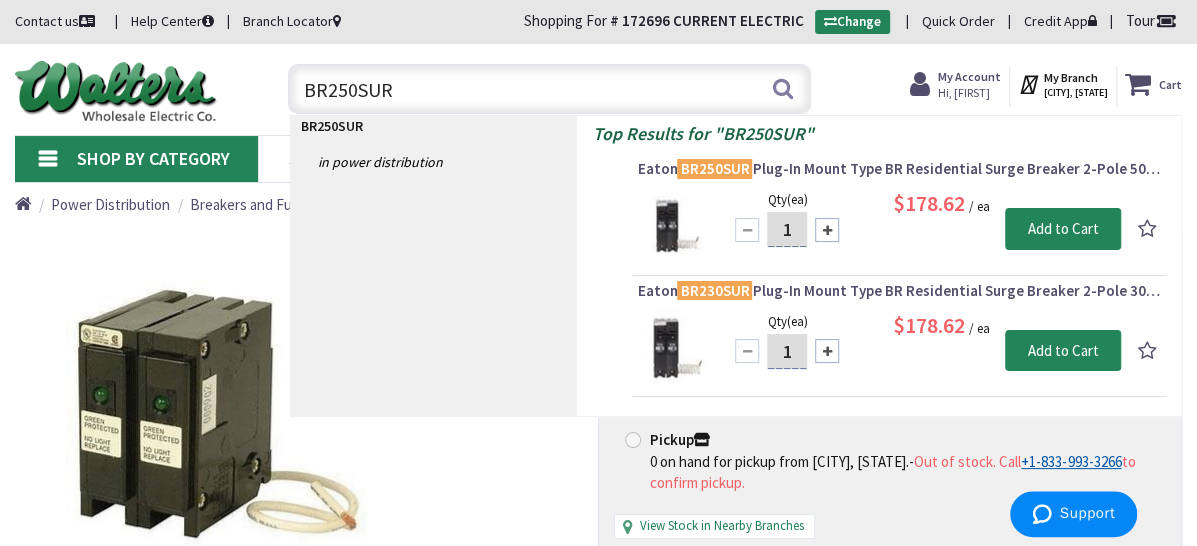 click on "Eaton  BR250SUR  Plug-In Mount Type BR Residential Surge Breaker 2-Pole 50-Amp 120/240-Volt AC" at bounding box center (899, 169) 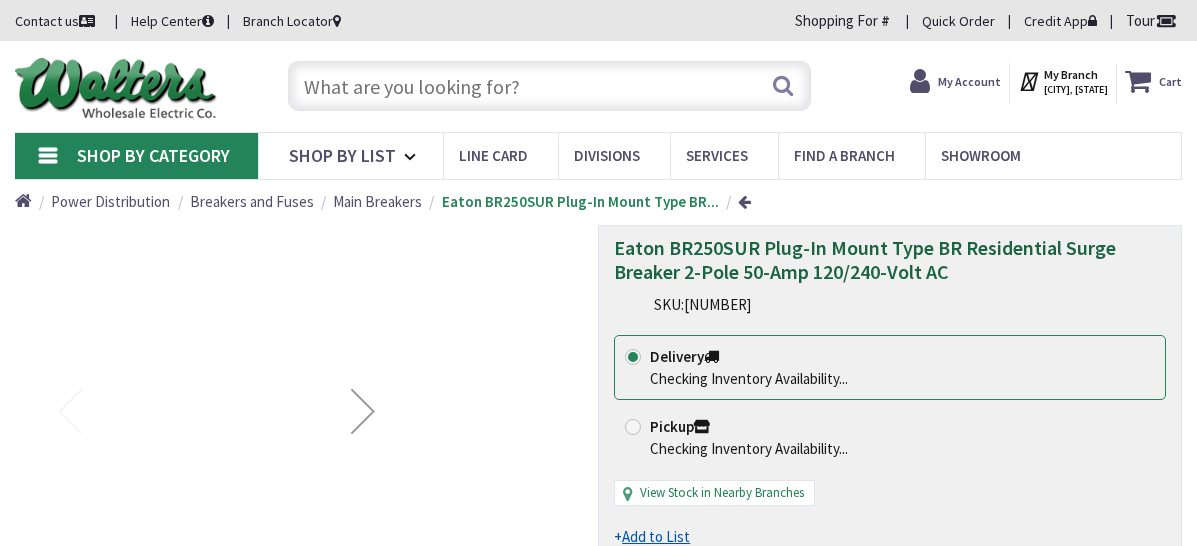 scroll, scrollTop: 0, scrollLeft: 0, axis: both 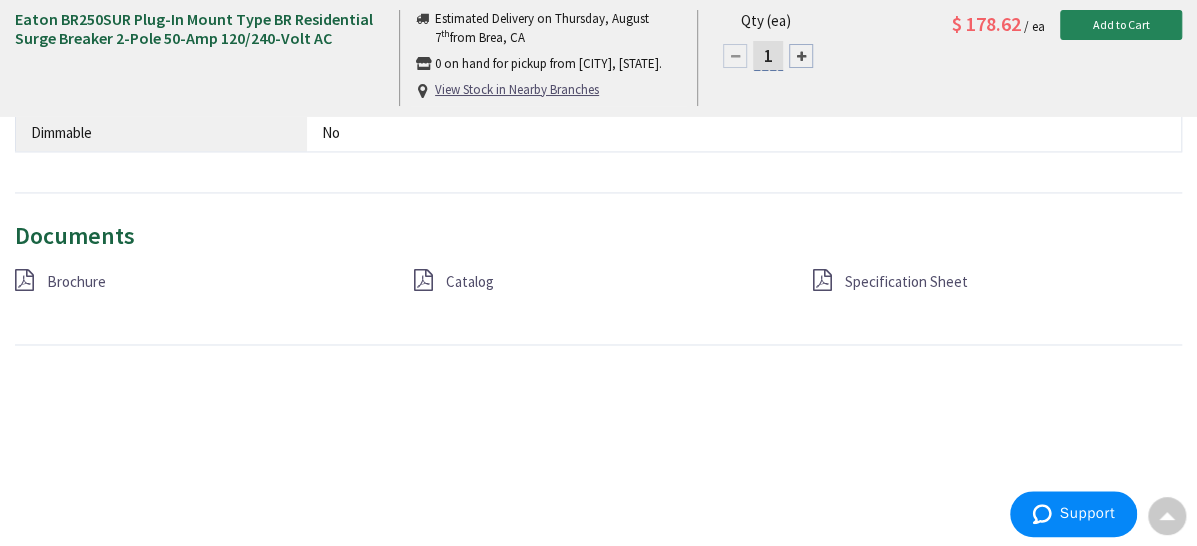 click on "Specification Sheet" at bounding box center [906, 281] 